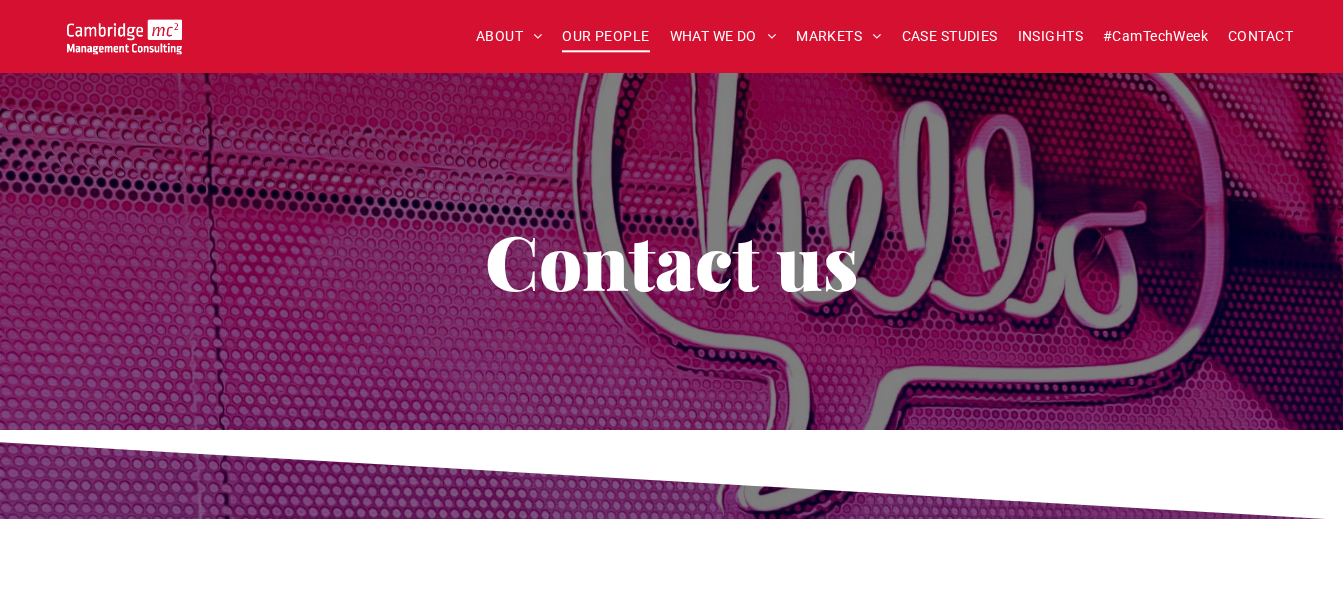 scroll, scrollTop: 1887, scrollLeft: 0, axis: vertical 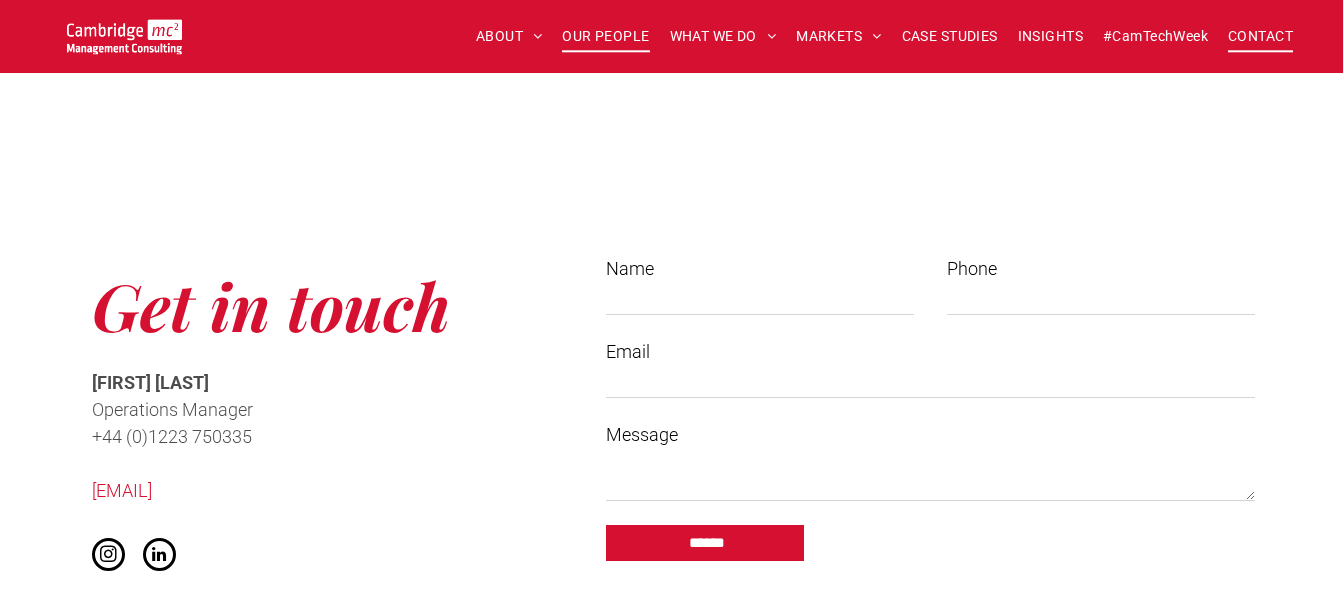click on "OUR PEOPLE" at bounding box center (605, 36) 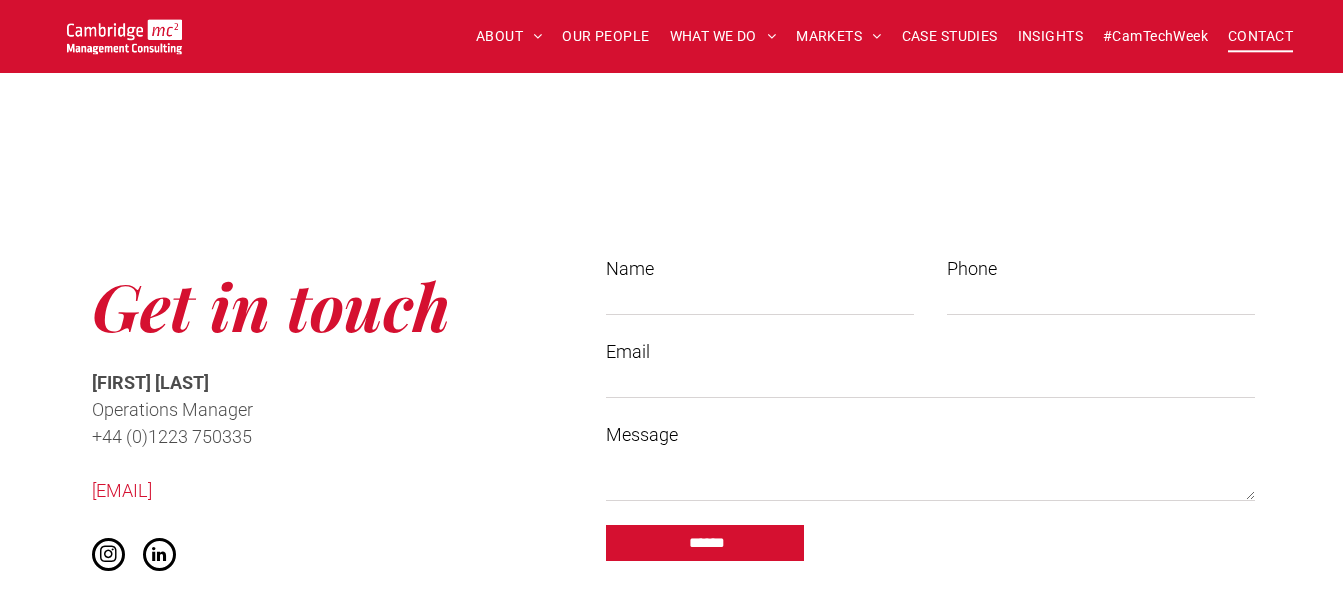 scroll, scrollTop: 2397, scrollLeft: 0, axis: vertical 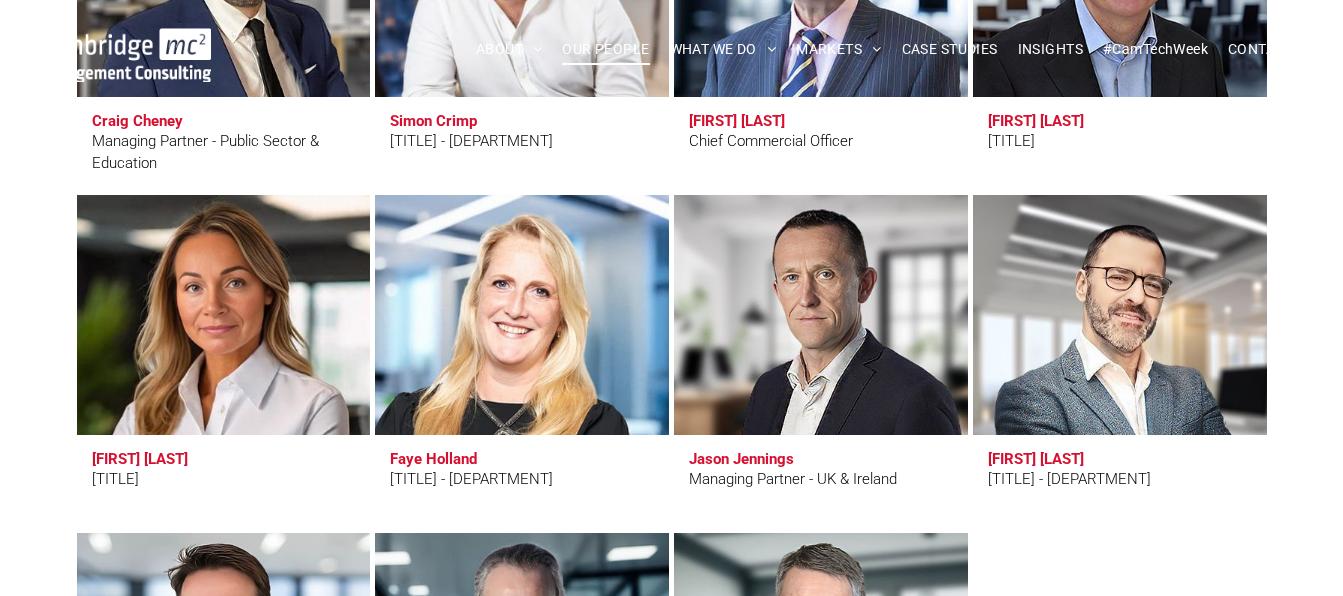 drag, startPoint x: 582, startPoint y: 163, endPoint x: 477, endPoint y: 120, distance: 113.46365 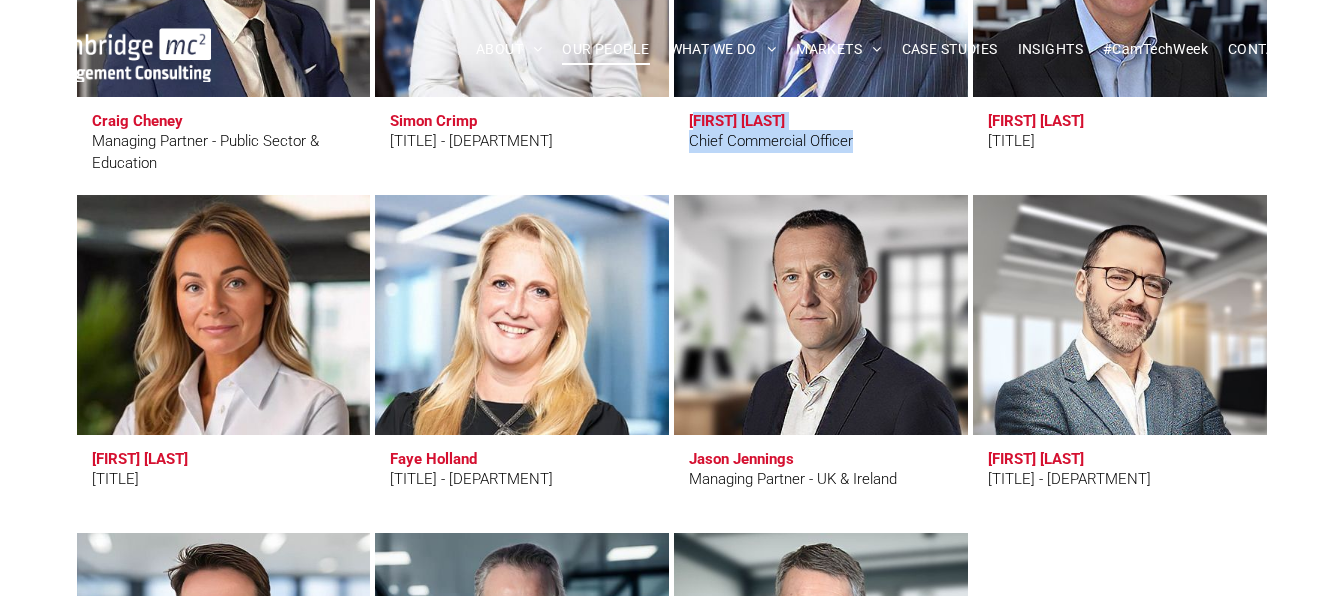 drag, startPoint x: 909, startPoint y: 155, endPoint x: 774, endPoint y: 123, distance: 138.74077 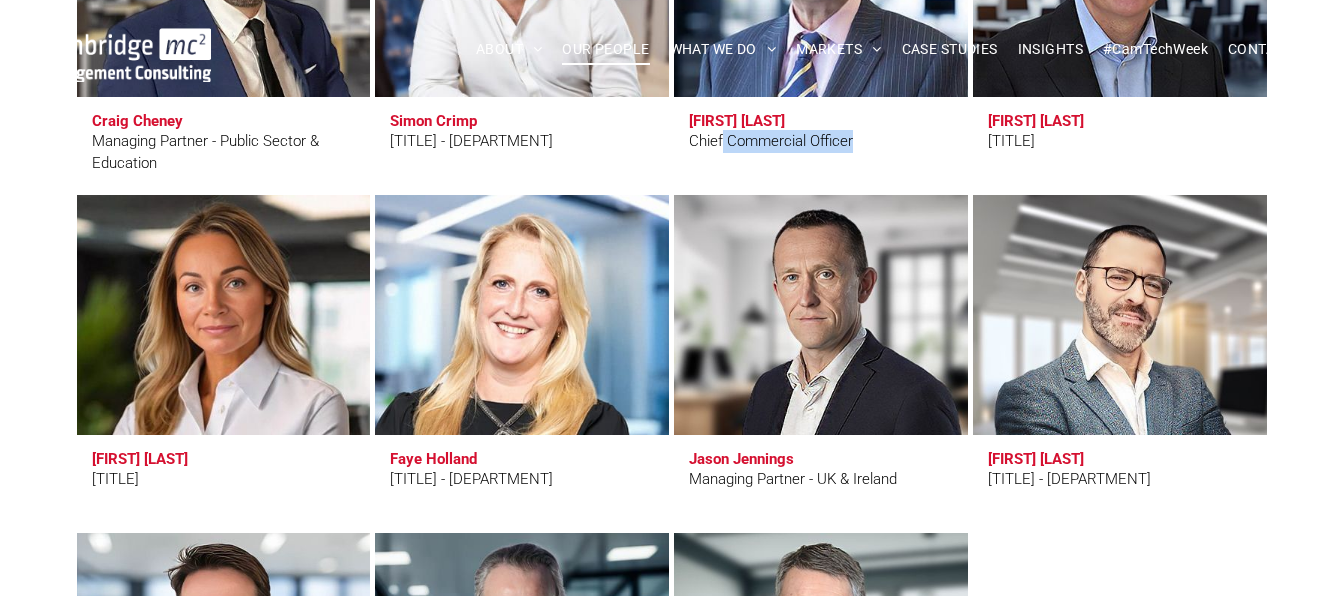copy on "[TITLE]" 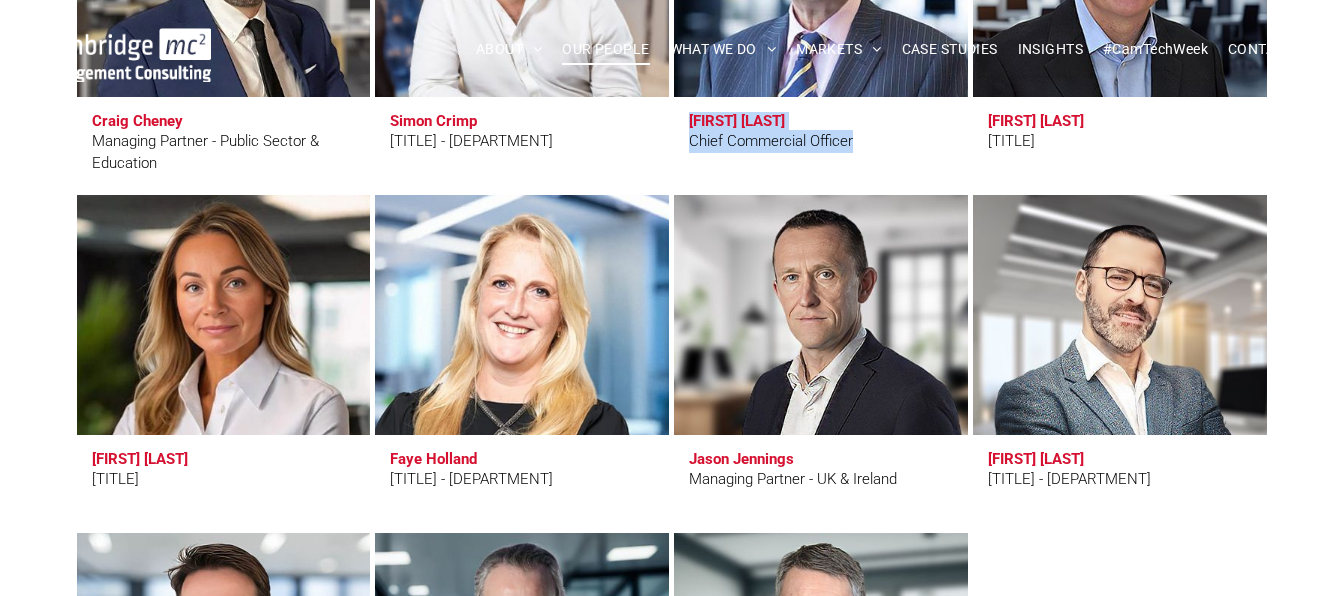 copy on "[FIRST] [LAST]
[TITLE]" 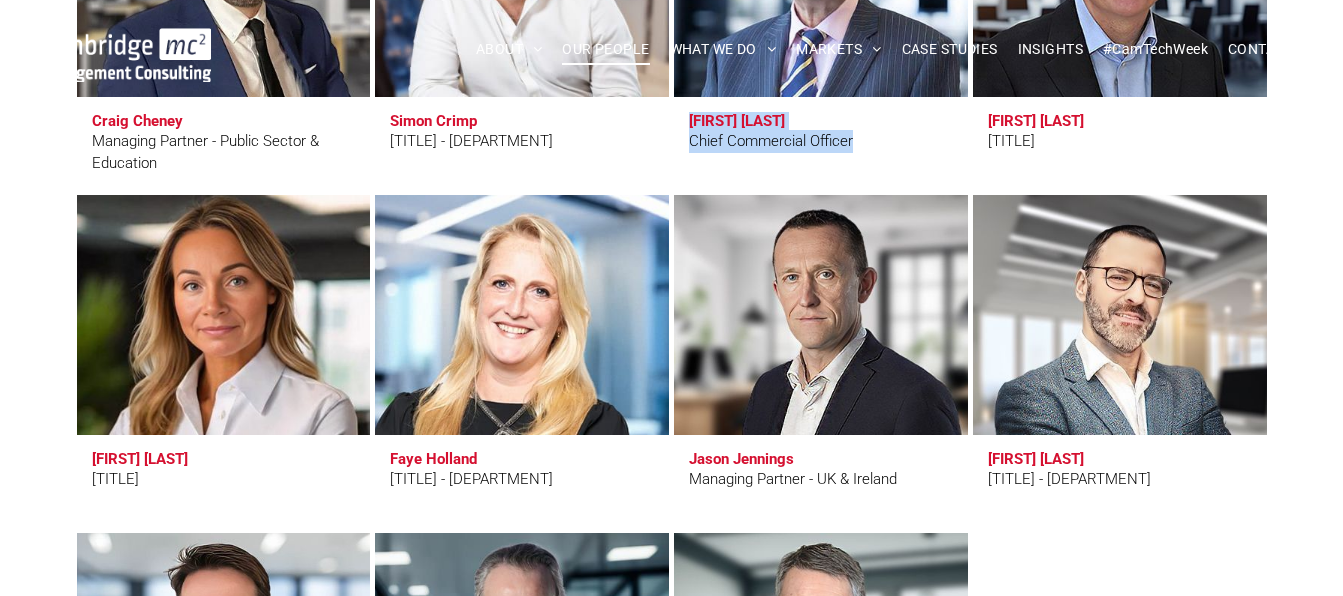 scroll, scrollTop: 1887, scrollLeft: 0, axis: vertical 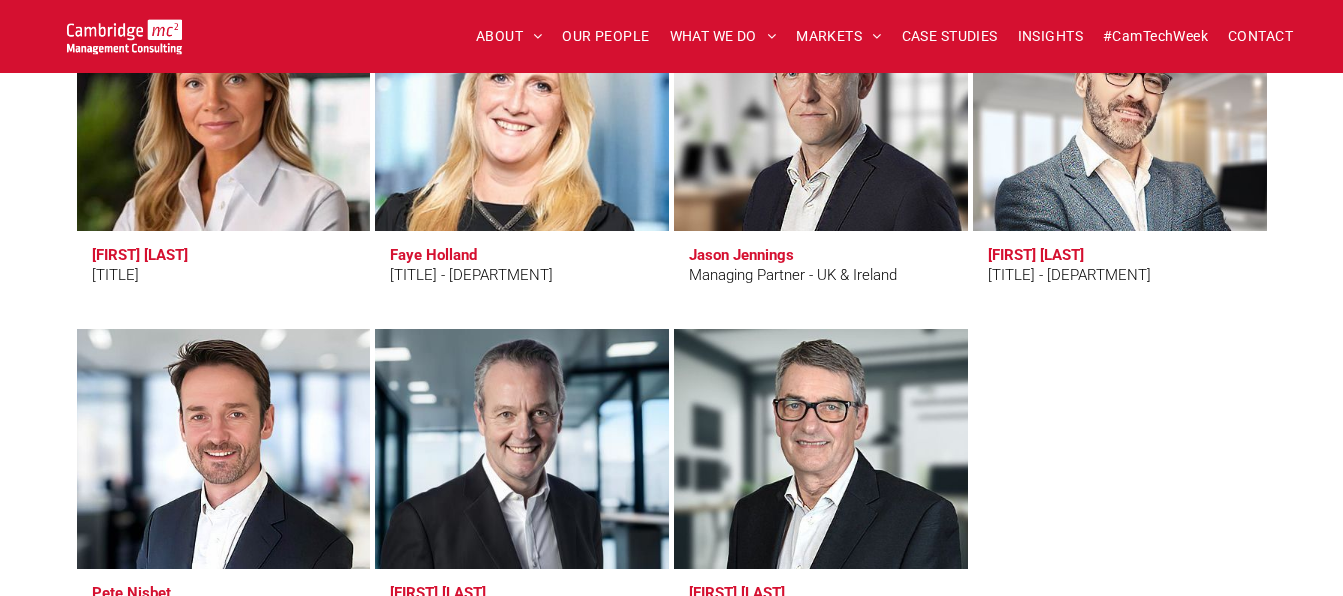 drag, startPoint x: 563, startPoint y: 301, endPoint x: 477, endPoint y: 254, distance: 98.005104 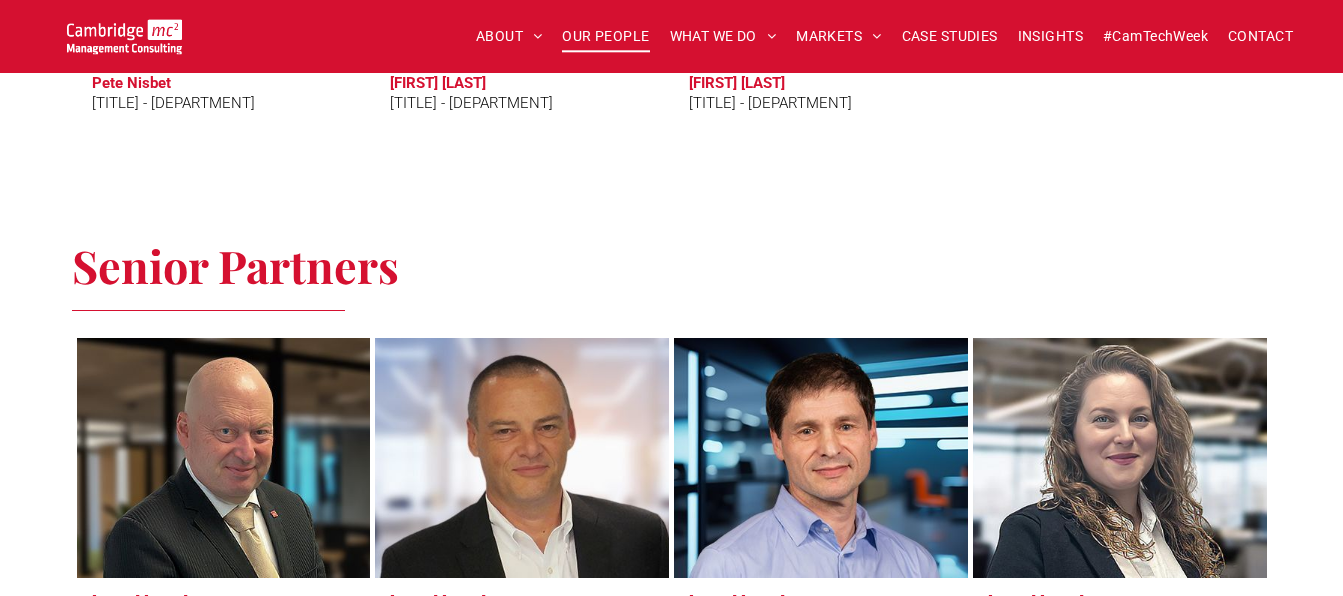 scroll, scrollTop: 2805, scrollLeft: 0, axis: vertical 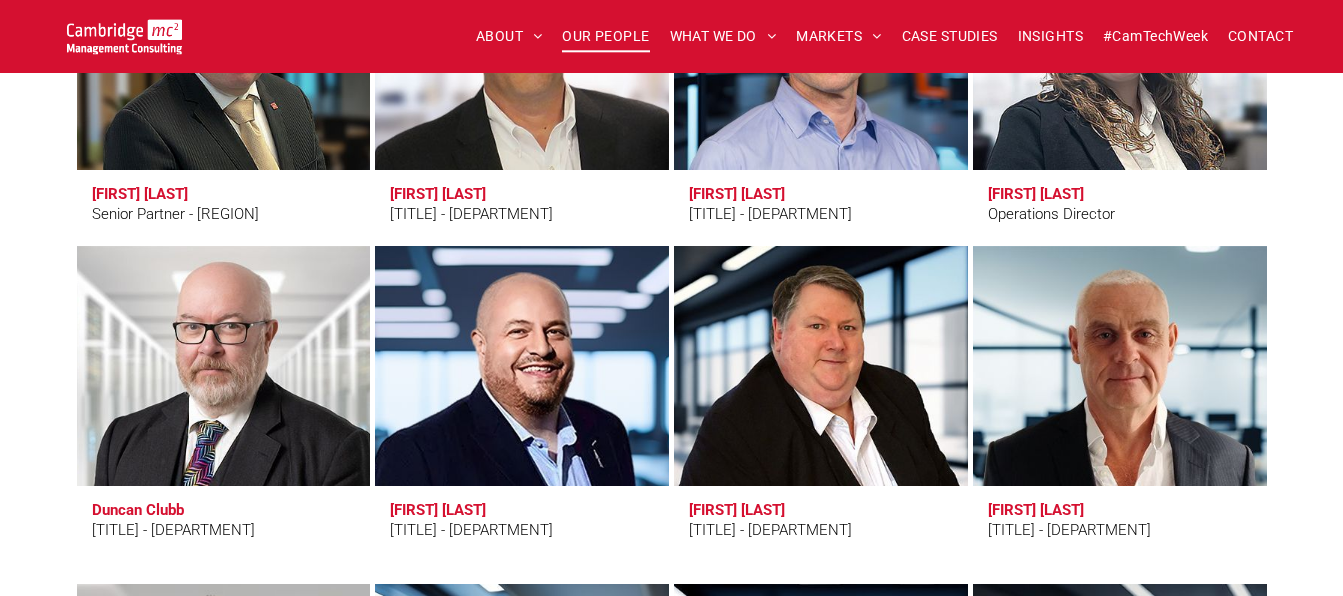 drag, startPoint x: 663, startPoint y: 209, endPoint x: 491, endPoint y: 188, distance: 173.27724 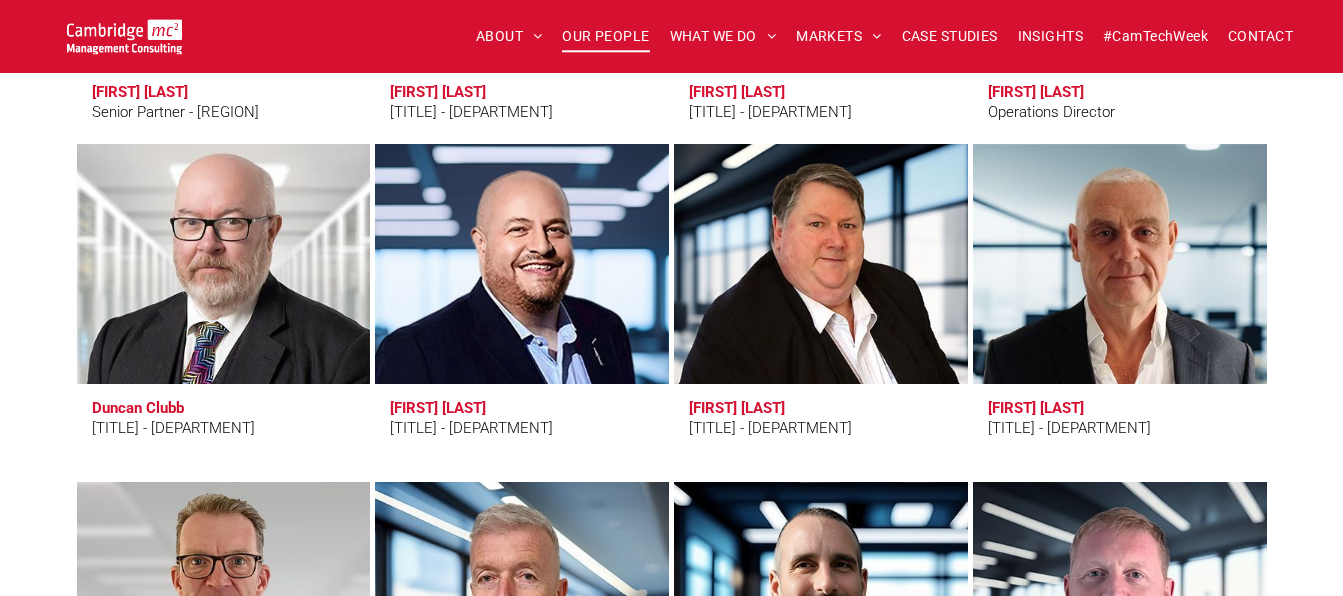 scroll, scrollTop: 3009, scrollLeft: 0, axis: vertical 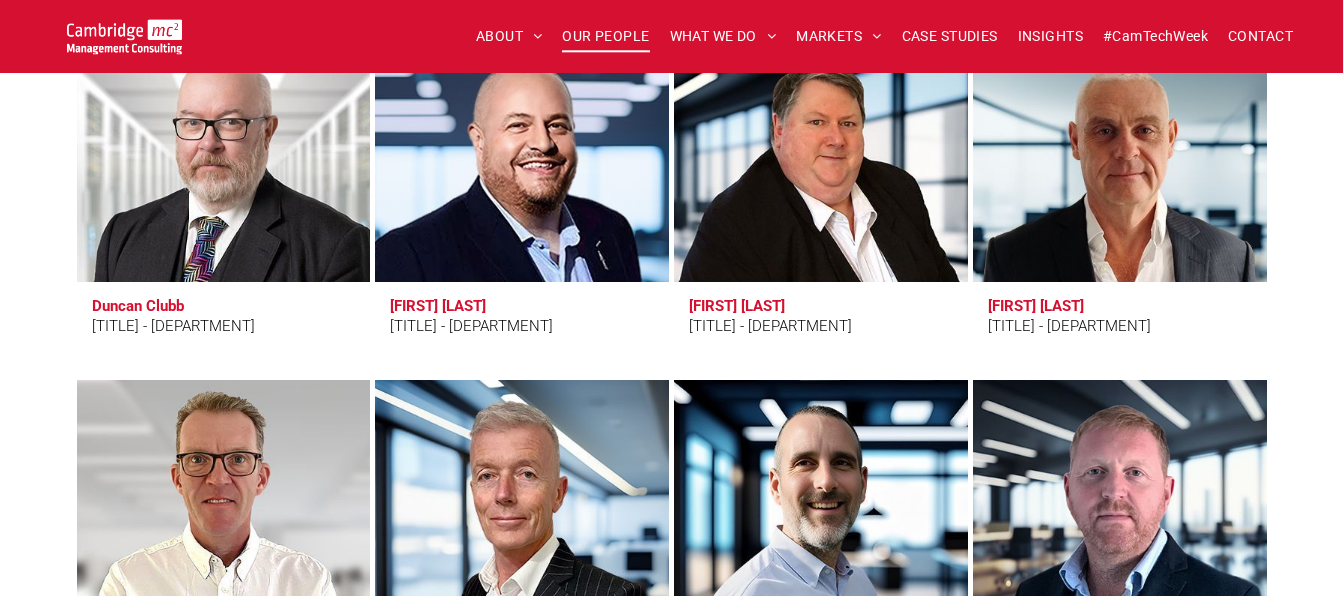 drag, startPoint x: 575, startPoint y: 354, endPoint x: 483, endPoint y: 304, distance: 104.70912 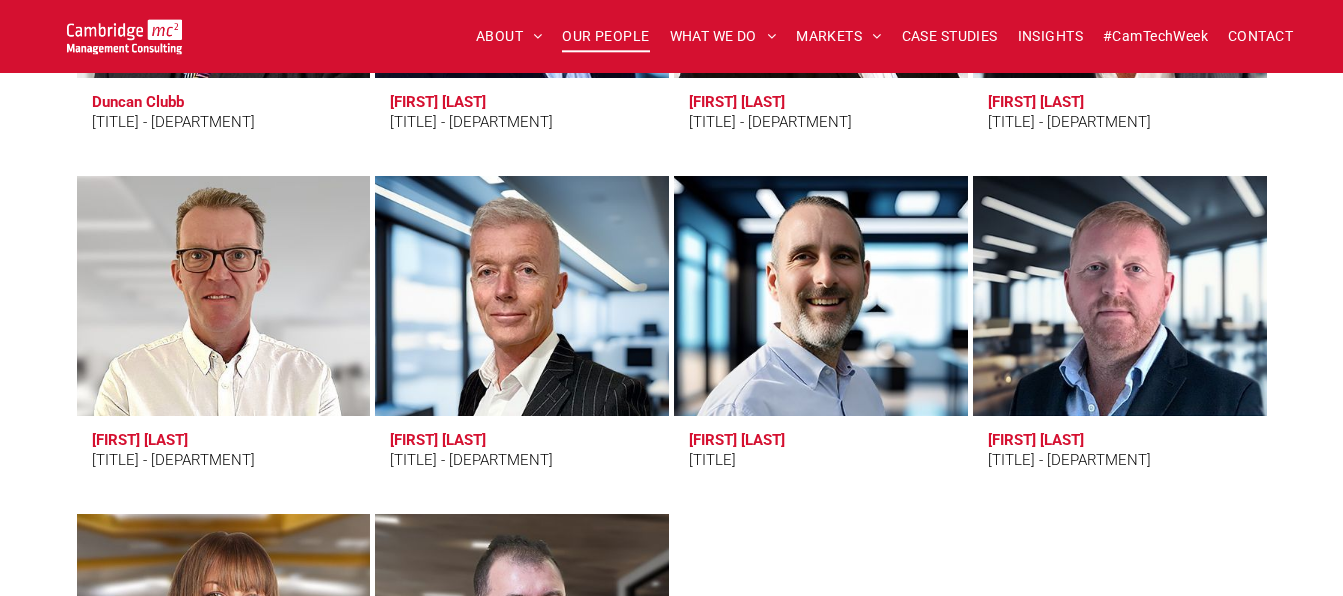 scroll, scrollTop: 3315, scrollLeft: 0, axis: vertical 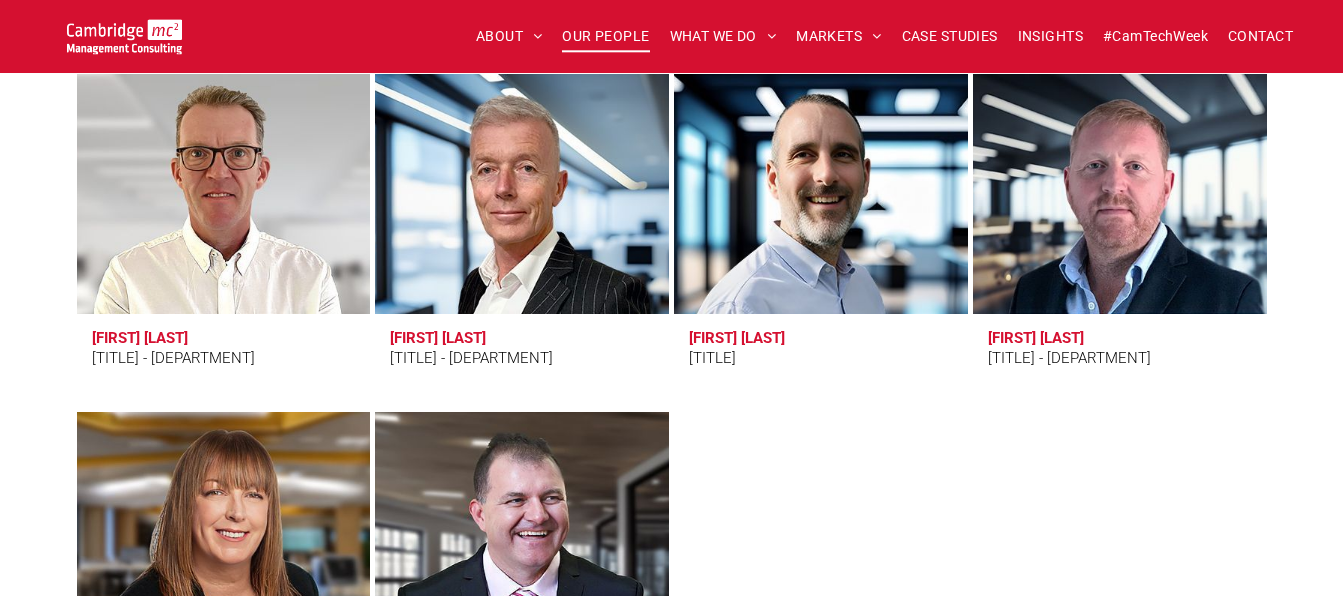 drag, startPoint x: 890, startPoint y: 373, endPoint x: 788, endPoint y: 346, distance: 105.51303 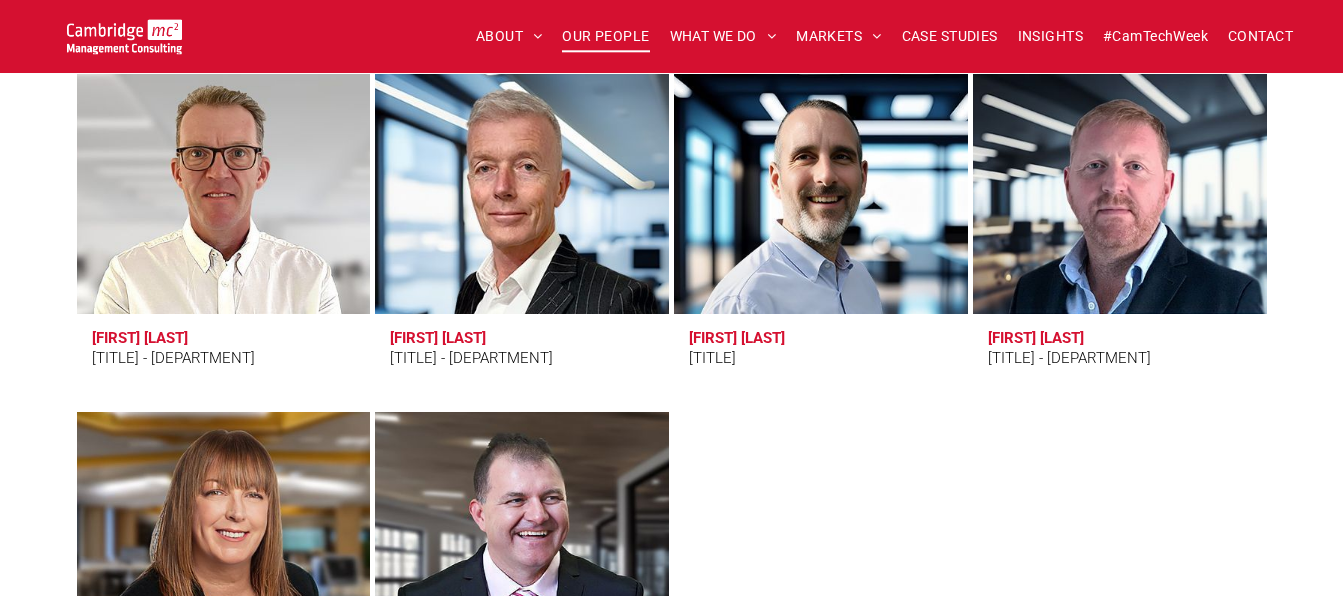 copy on "[FIRST] [LAST]
[TITLE]" 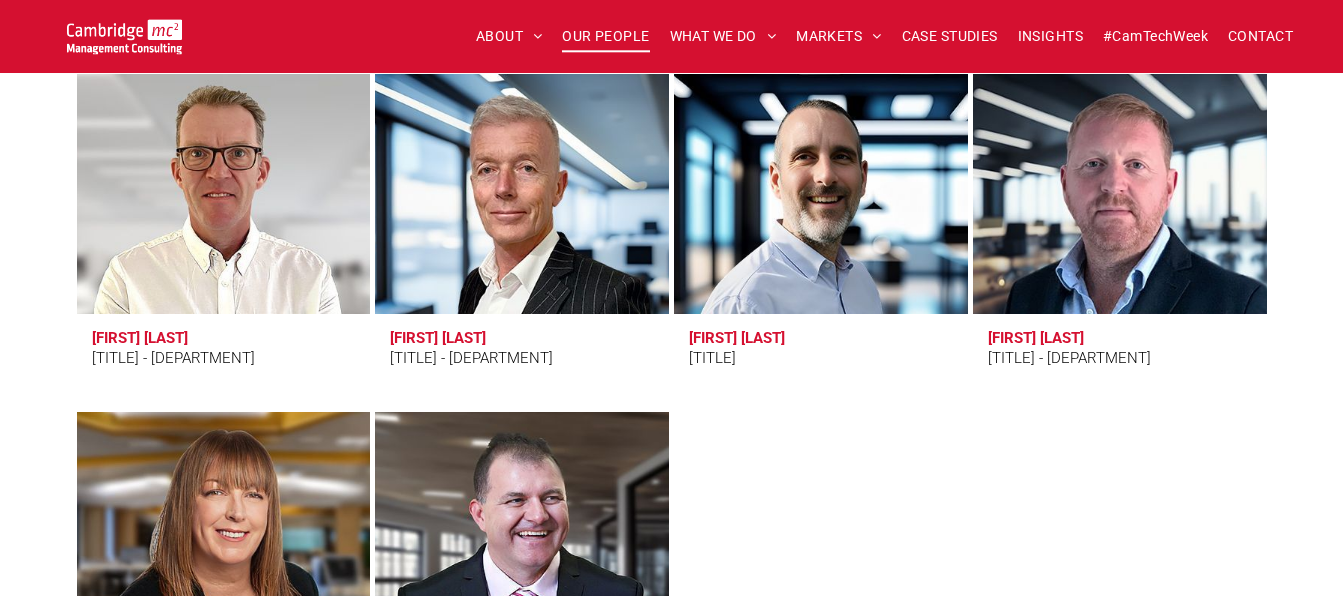 drag, startPoint x: 1123, startPoint y: 367, endPoint x: 1068, endPoint y: 339, distance: 61.7171 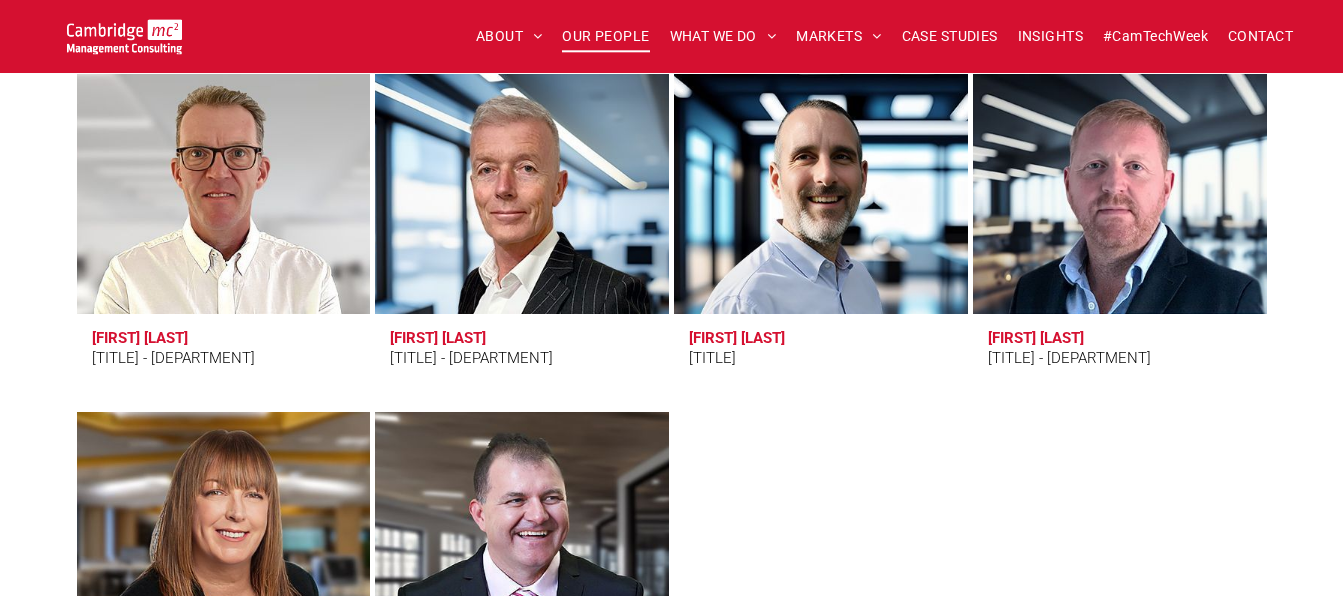 copy on "[FIRST] [LAST]
[TITLE] - [DEPARTMENT]" 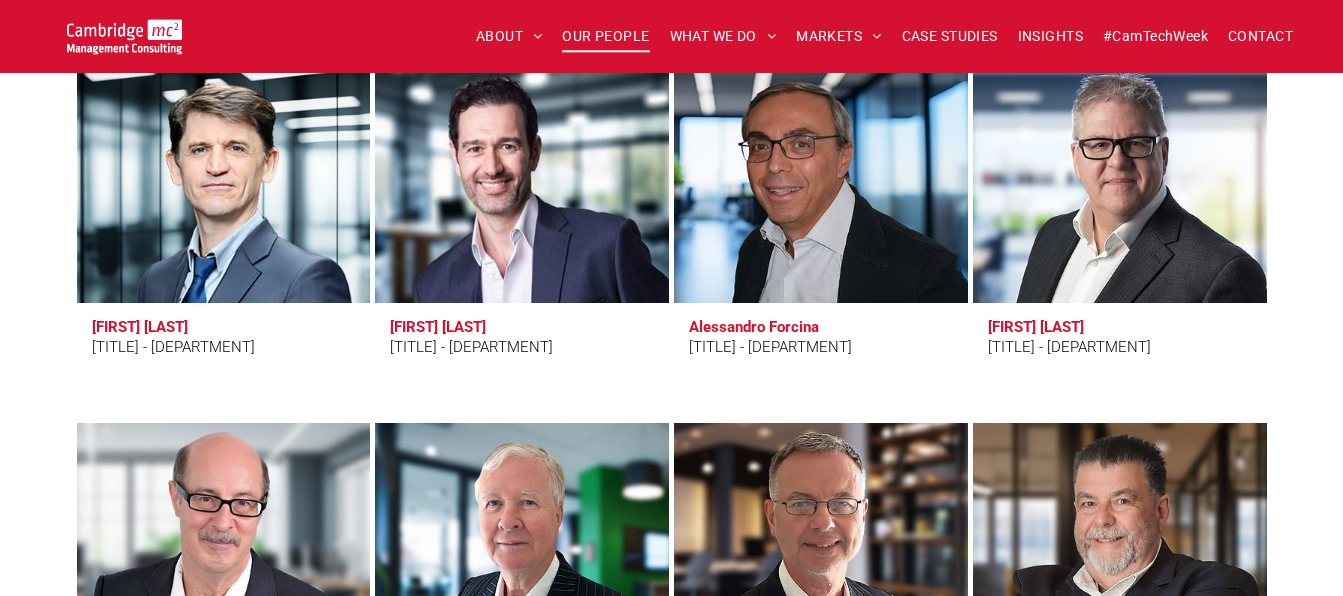 scroll, scrollTop: 4437, scrollLeft: 0, axis: vertical 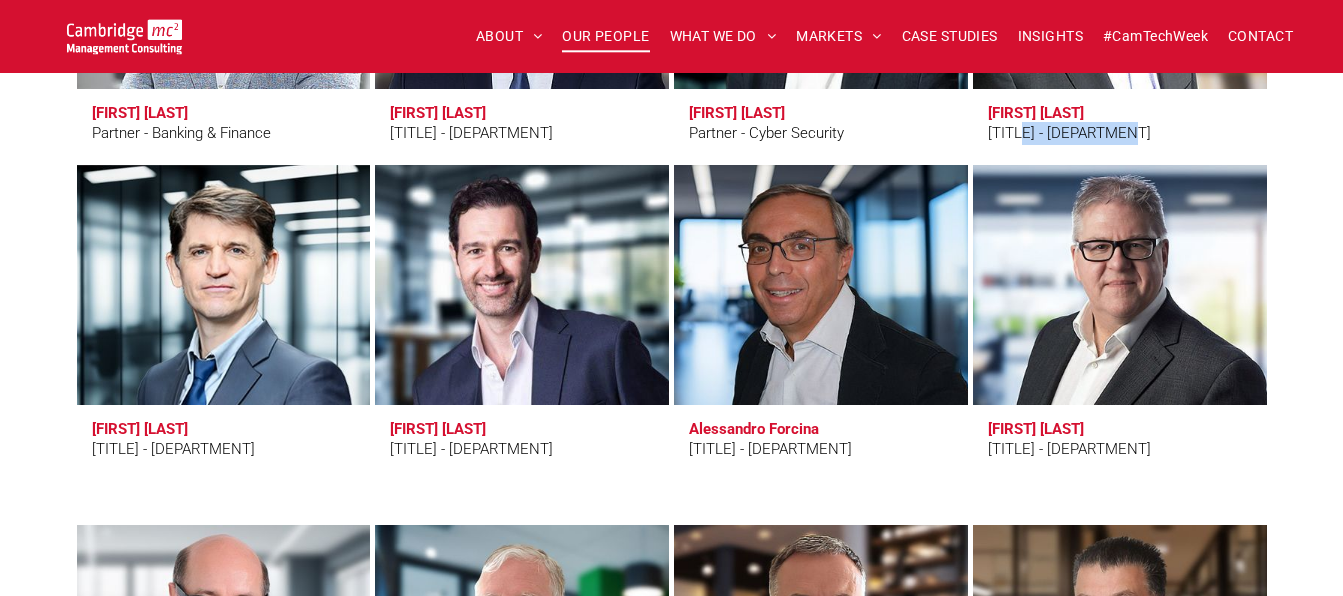 drag, startPoint x: 1202, startPoint y: 129, endPoint x: 1082, endPoint y: 109, distance: 121.65525 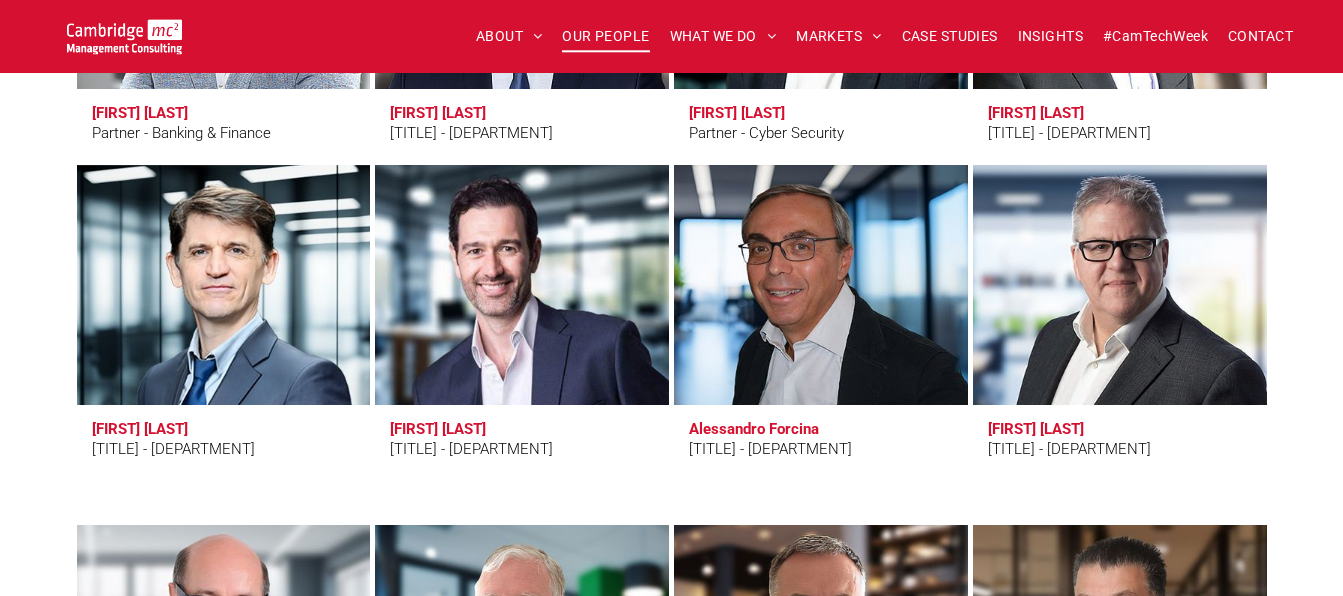 click on "[TITLE]
[FIRST] [LAST]
[TITLE] - [DEPARTMENT]
[FIRST] [LAST]
[TITLE] - [DEPARTMENT]
[FIRST] [LAST]
[TITLE] - [DEPARTMENT]
[FIRST] [LAST]
[TITLE] - [DEPARTMENT]
[FIRST] [LAST]
[TITLE] - [DEPARTMENT]
[FIRST] [LAST]
[TITLE] - [DEPARTMENT]
[FIRST] [LAST] ﻿
[TITLE] - [DEPARTMENT]
[FIRST] [LAST]
[TITLE] - [DEPARTMENT]
[FIRST] [LAST]
[TITLE] - [DEPARTMENT]
[FIRST] [LAST]
[DEPARTMENT]
[FIRST] [LAST]
[TITLE] - [DEPARTMENT]
[FIRST] [LAST]
[TITLE] - [DEPARTMENT]" at bounding box center [671, 662] 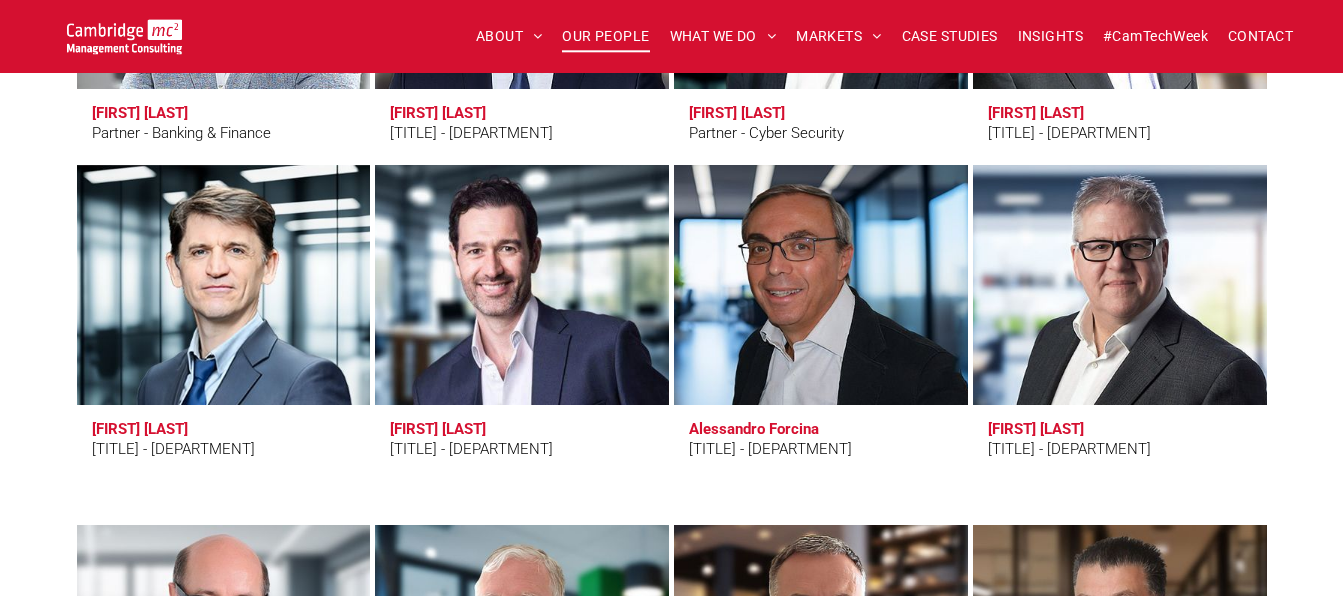 scroll, scrollTop: 4233, scrollLeft: 0, axis: vertical 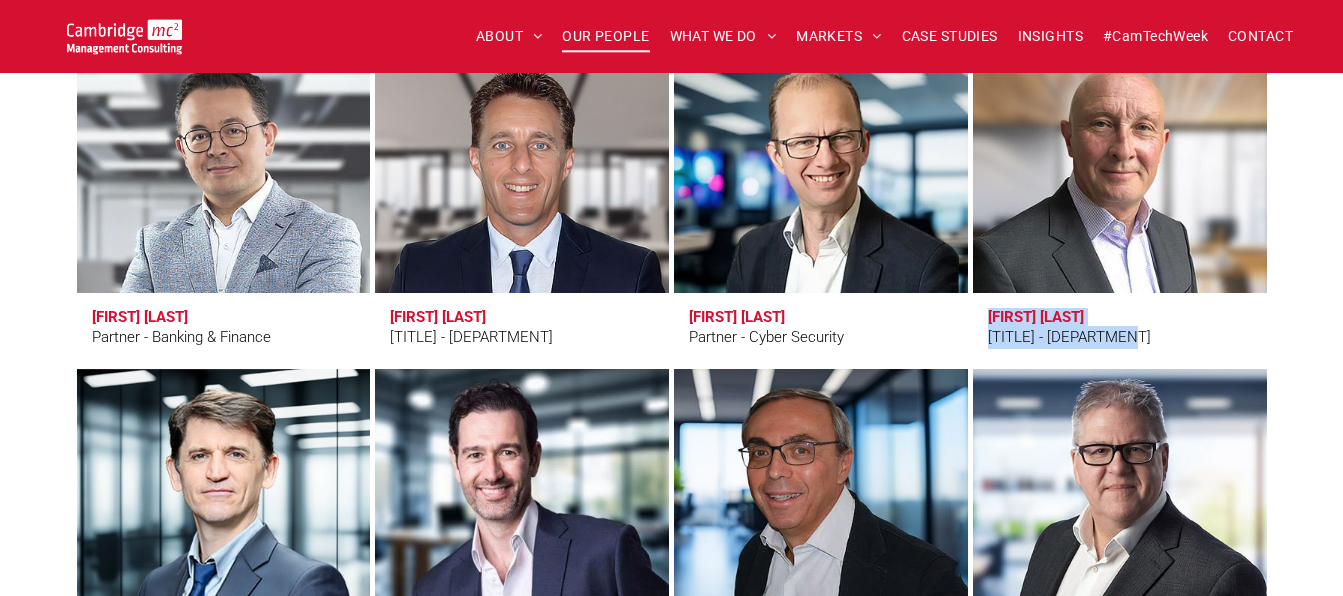 drag, startPoint x: 1179, startPoint y: 335, endPoint x: 1084, endPoint y: 312, distance: 97.74457 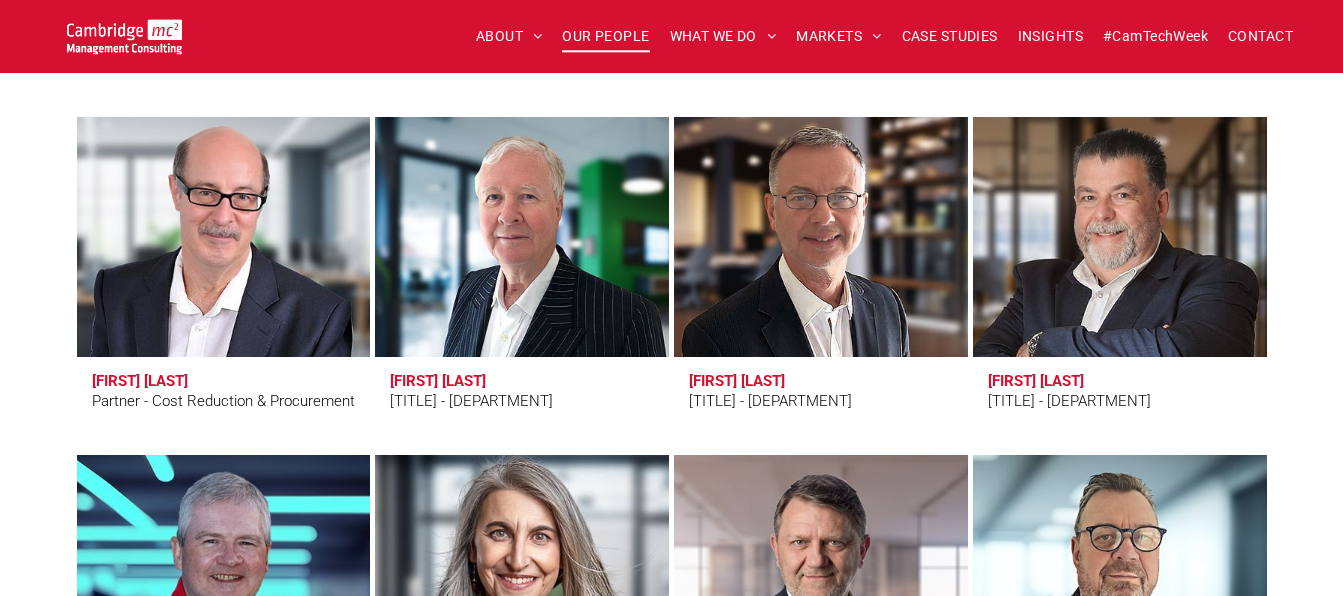 scroll, scrollTop: 5355, scrollLeft: 0, axis: vertical 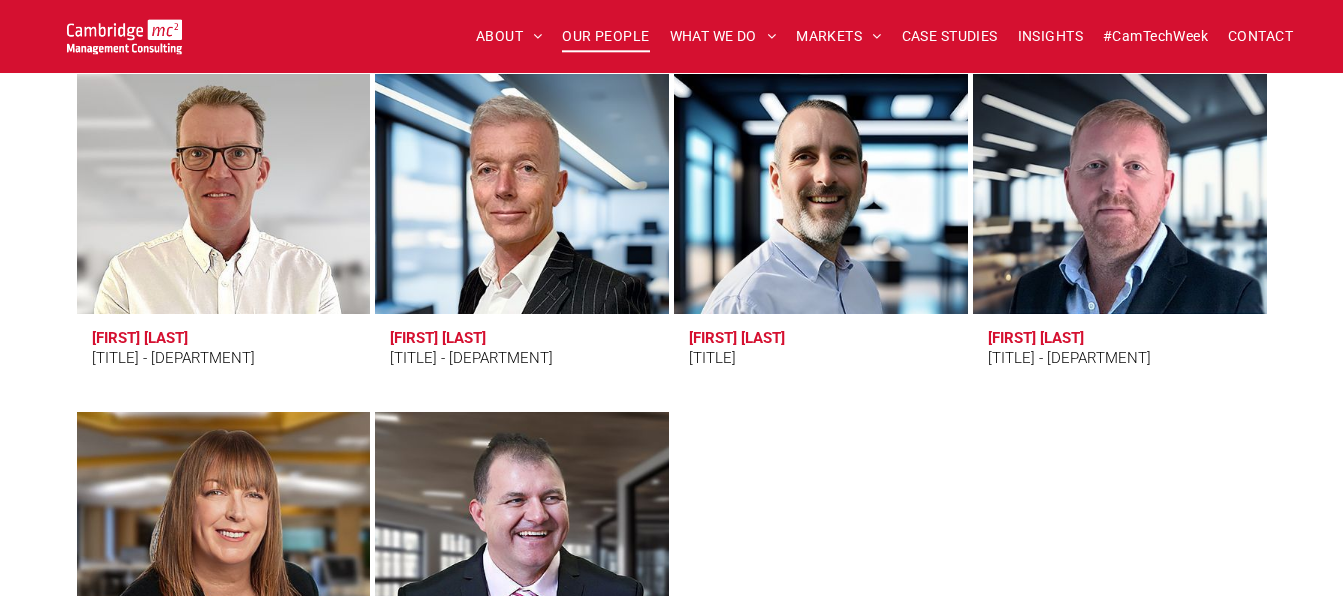 drag, startPoint x: 902, startPoint y: 430, endPoint x: 890, endPoint y: 430, distance: 12 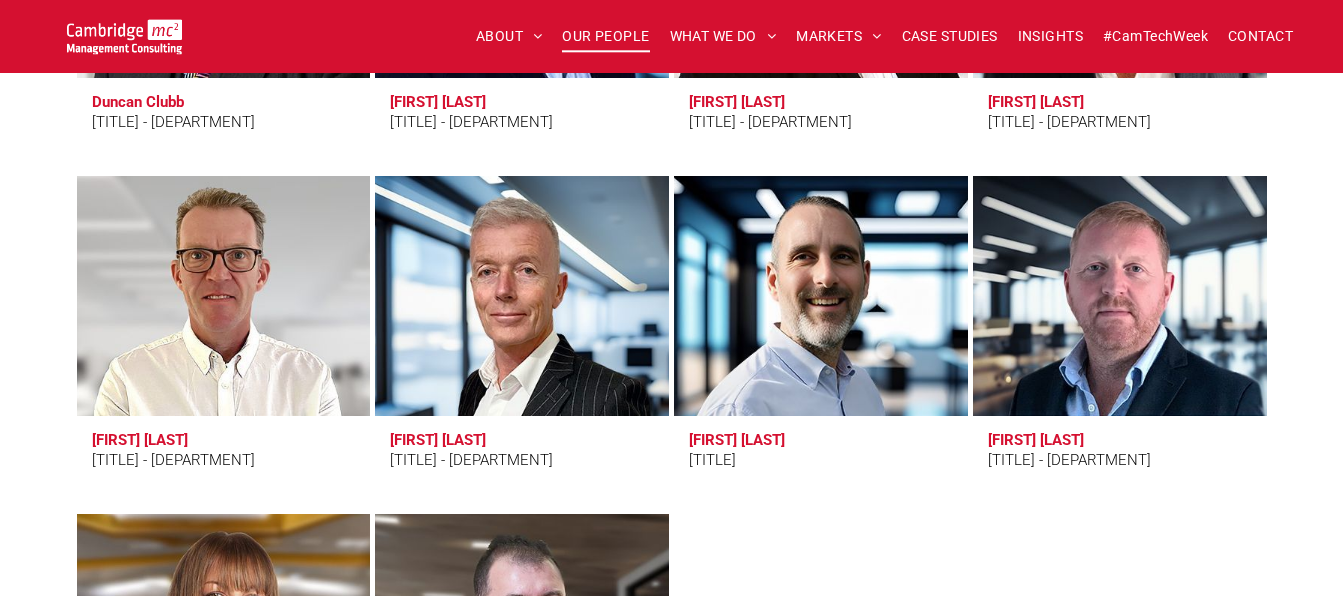 scroll, scrollTop: 3111, scrollLeft: 0, axis: vertical 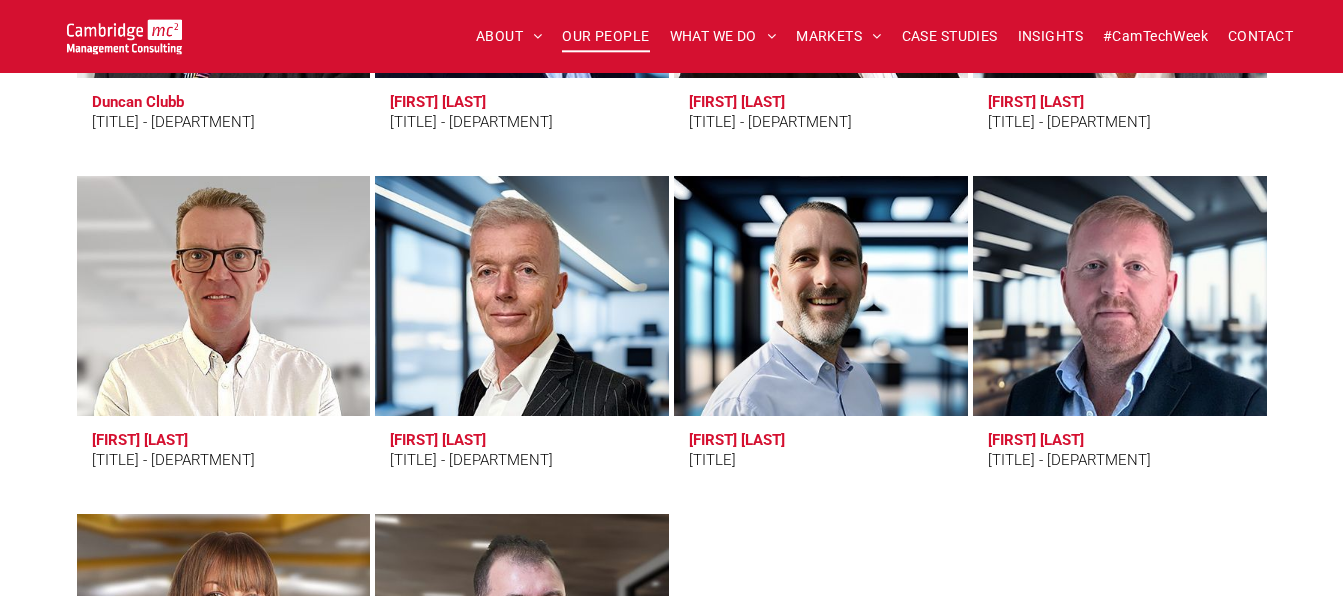 drag, startPoint x: 1212, startPoint y: 488, endPoint x: 1060, endPoint y: 435, distance: 160.97516 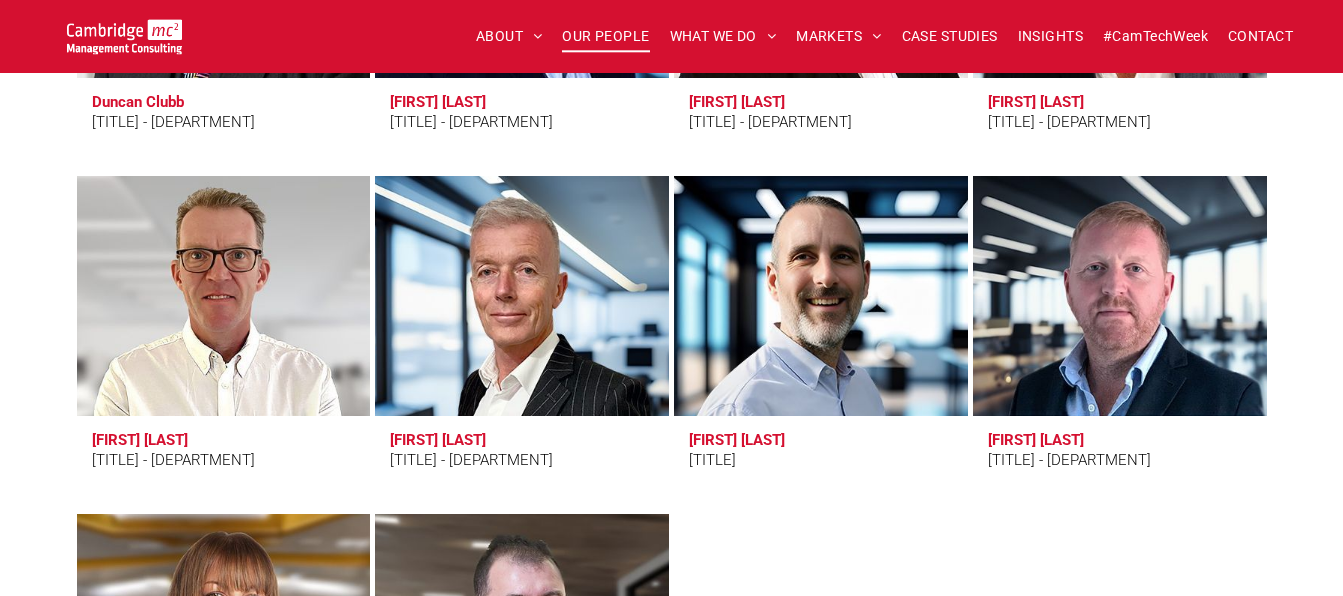 click on "[FIRST] [LAST]
[TITLE]" at bounding box center [821, 462] 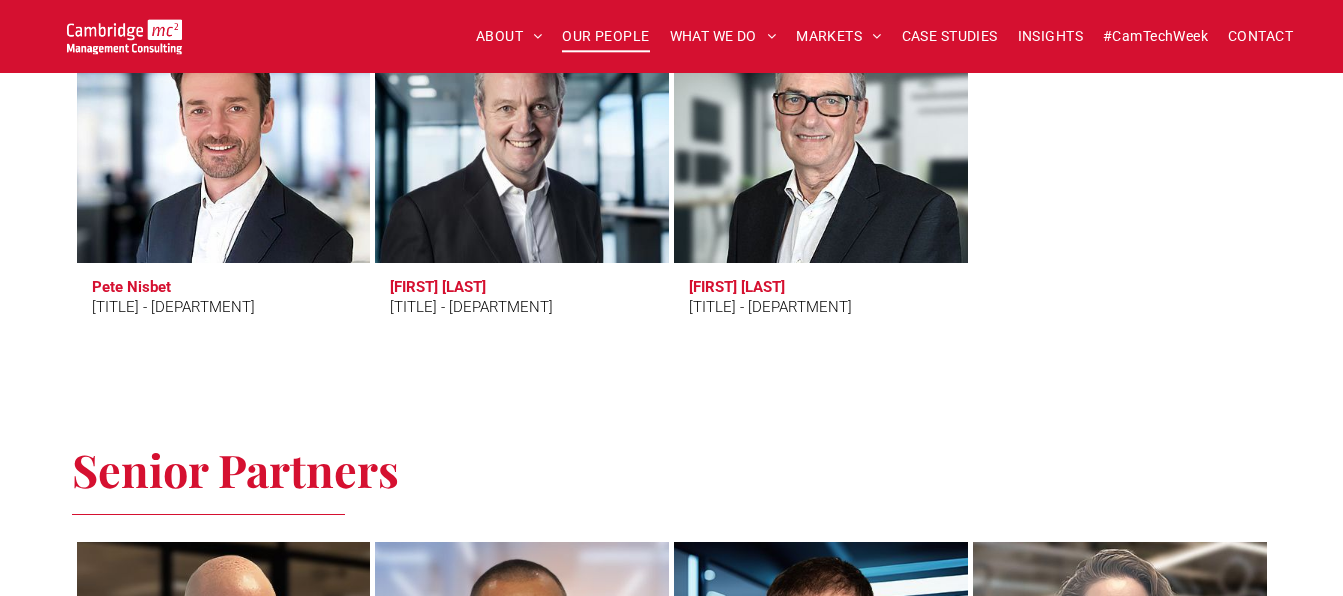scroll, scrollTop: 2091, scrollLeft: 0, axis: vertical 